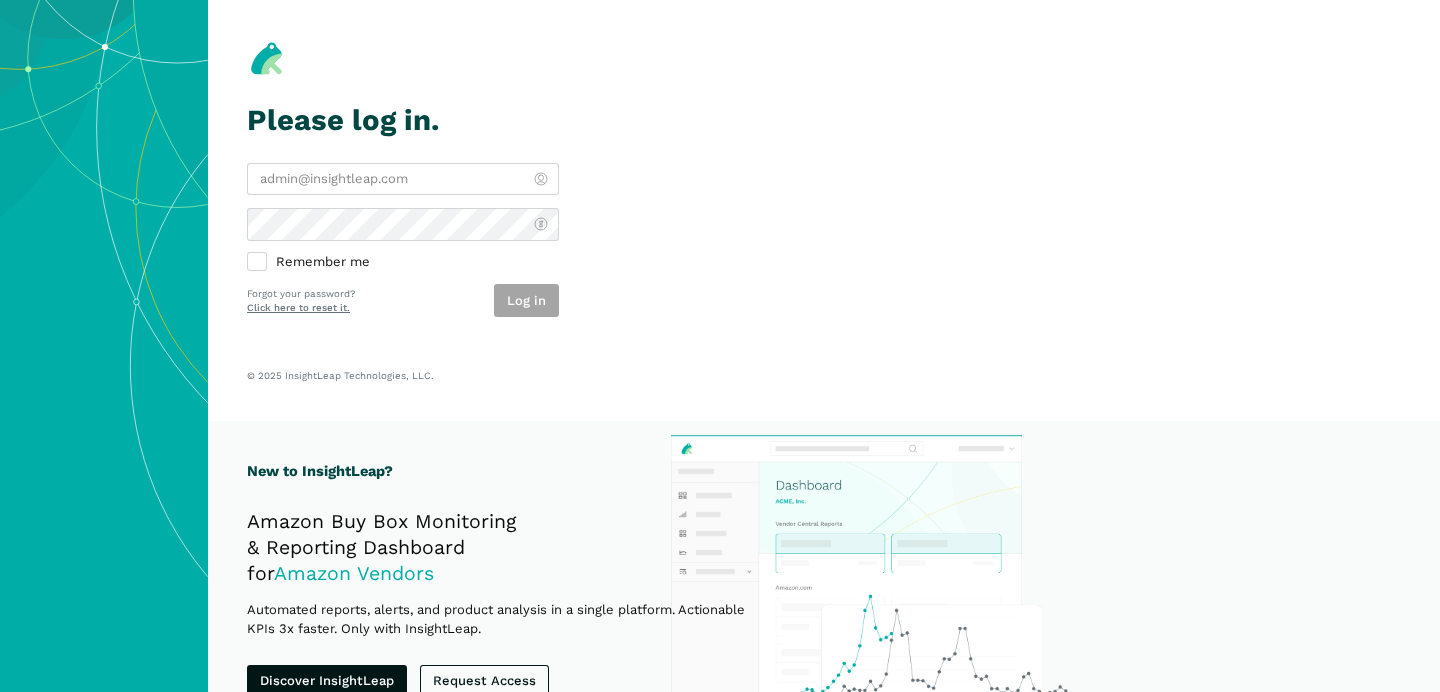 scroll, scrollTop: 0, scrollLeft: 0, axis: both 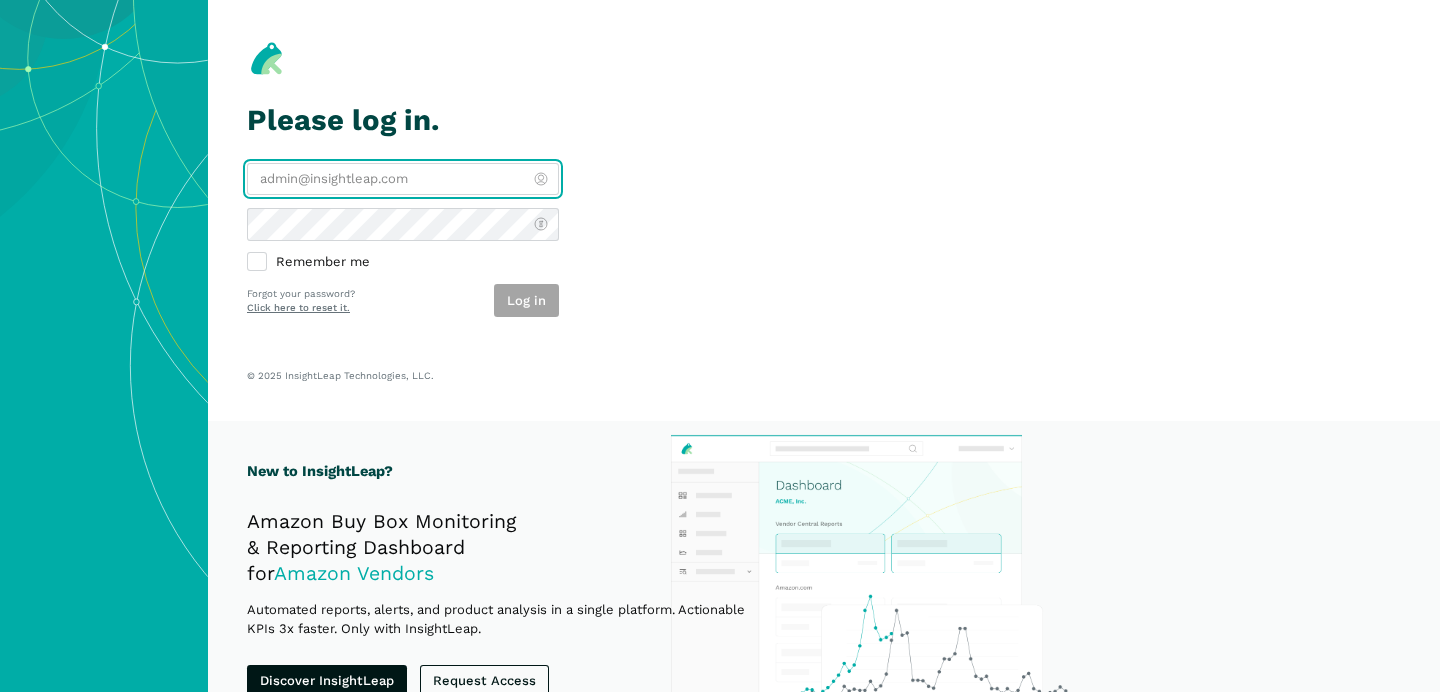 type on "[USERNAME]@example.com" 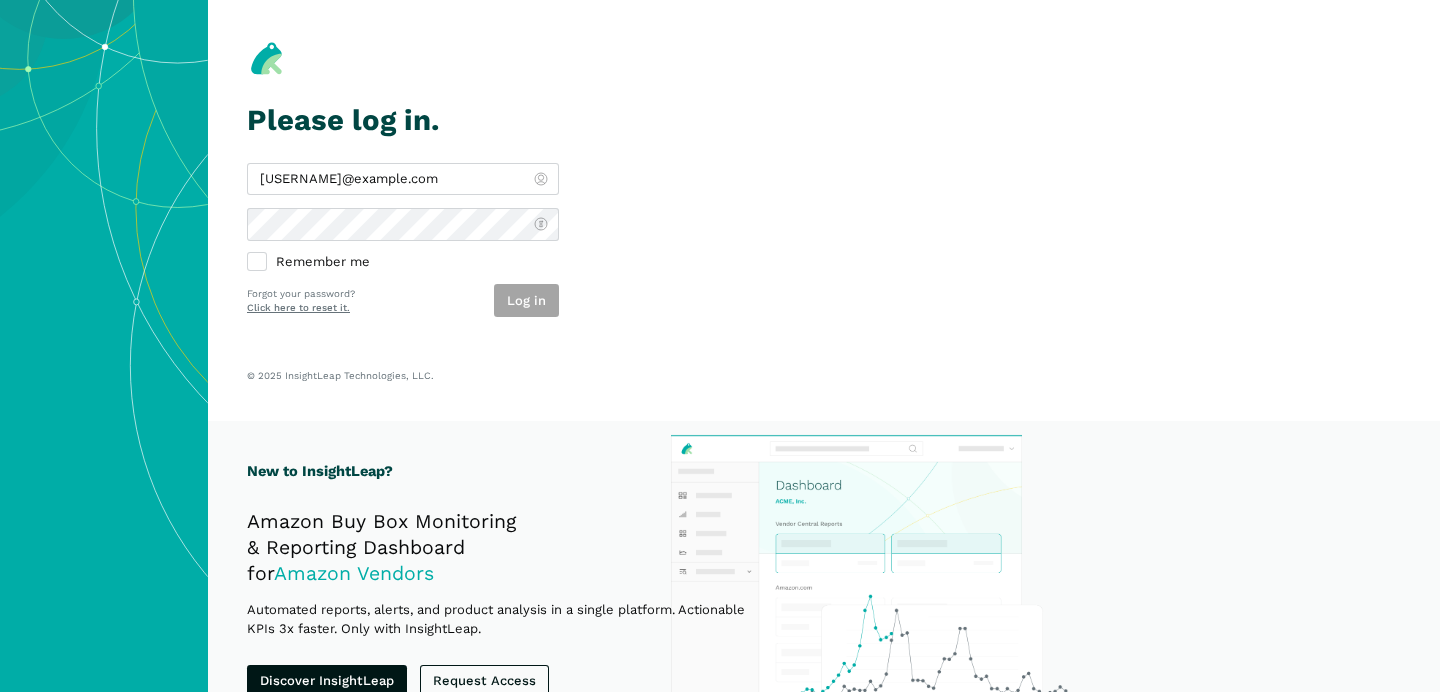 click on "Log in" at bounding box center [526, 300] 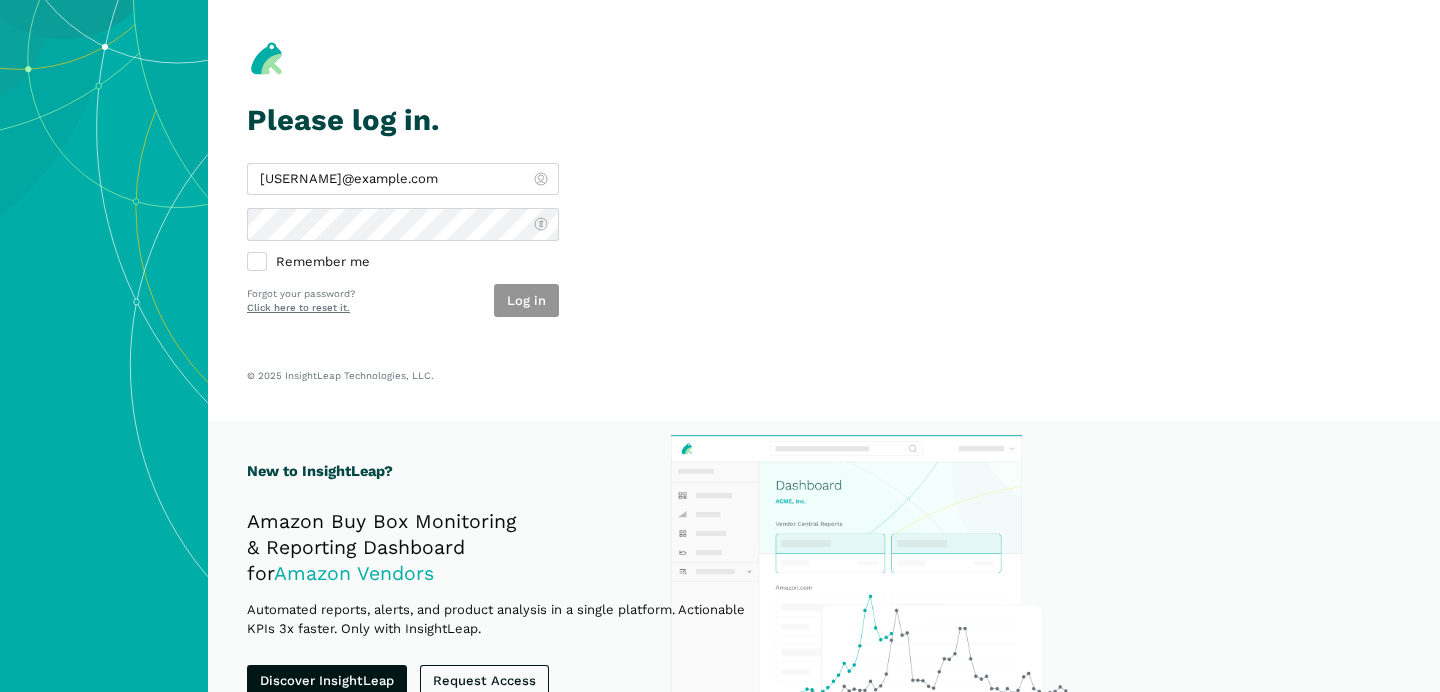 click on "Log in" at bounding box center (526, 300) 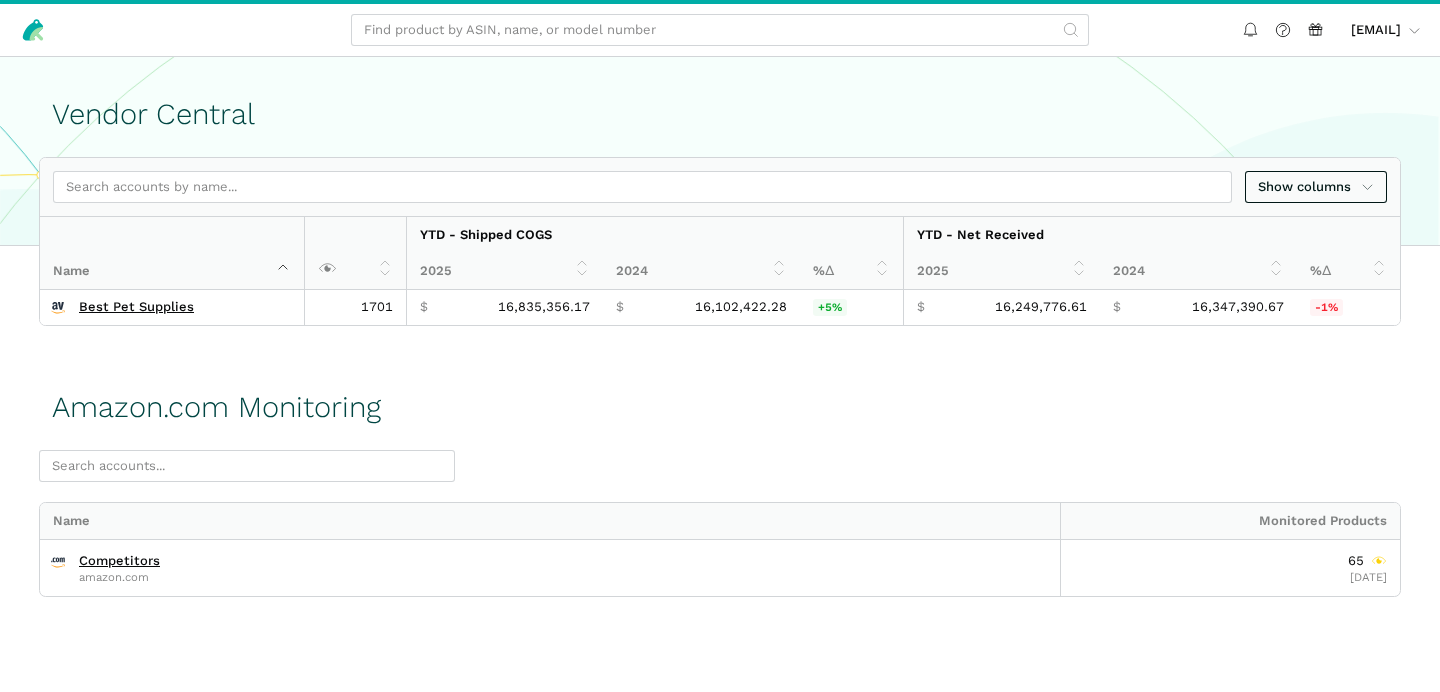 scroll, scrollTop: 0, scrollLeft: 0, axis: both 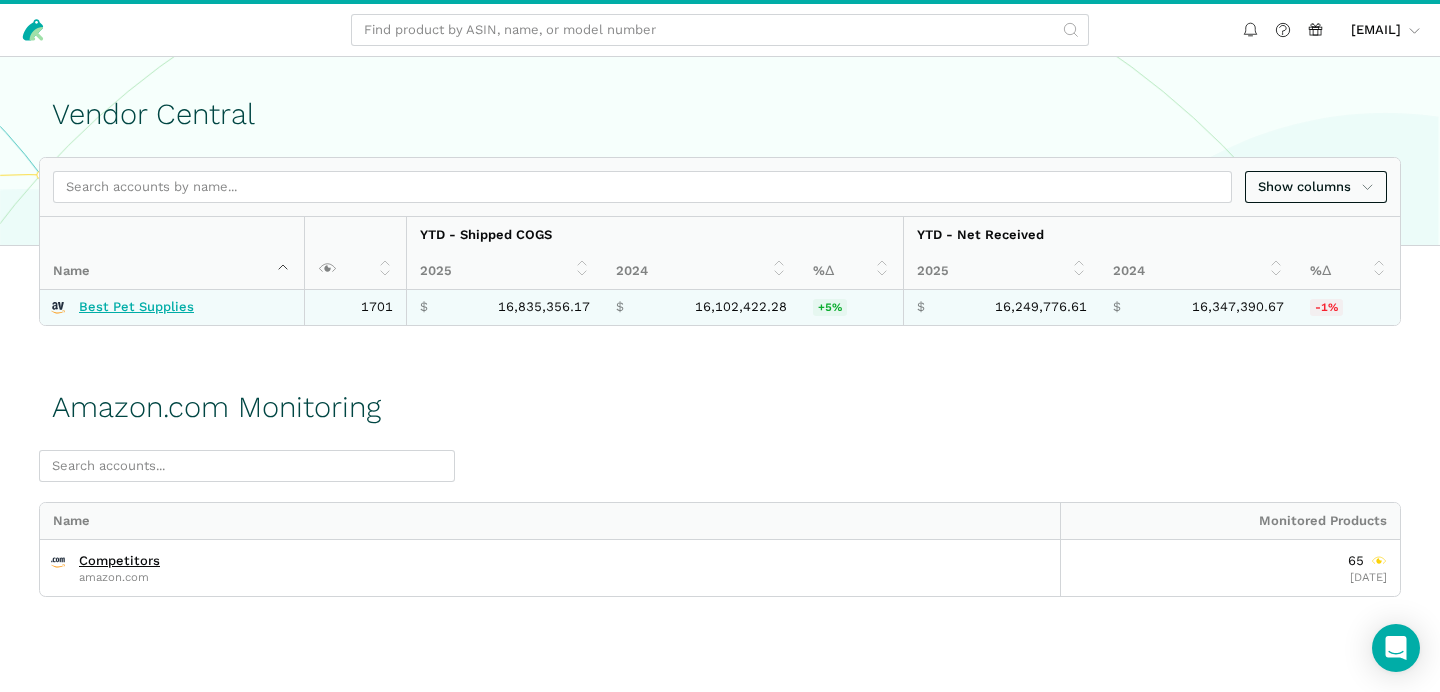 click on "Best Pet Supplies" at bounding box center [136, 307] 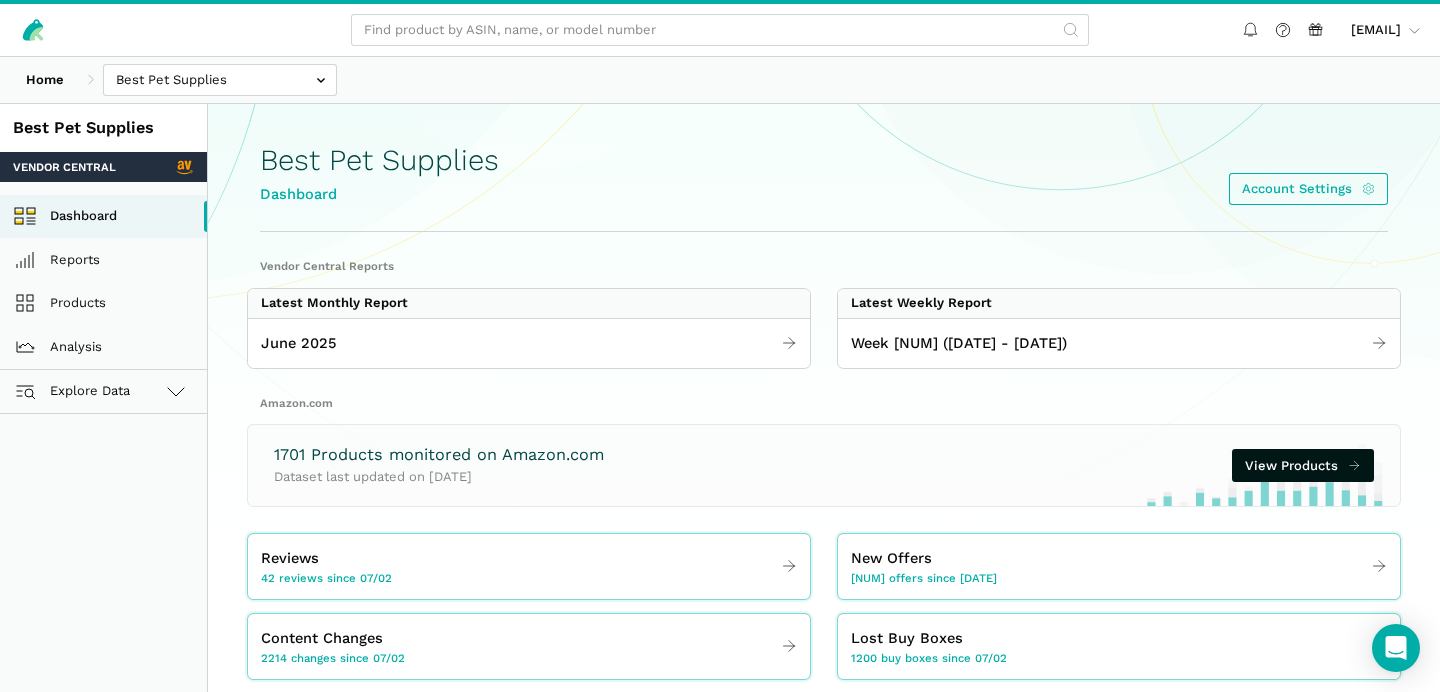 scroll, scrollTop: 0, scrollLeft: 0, axis: both 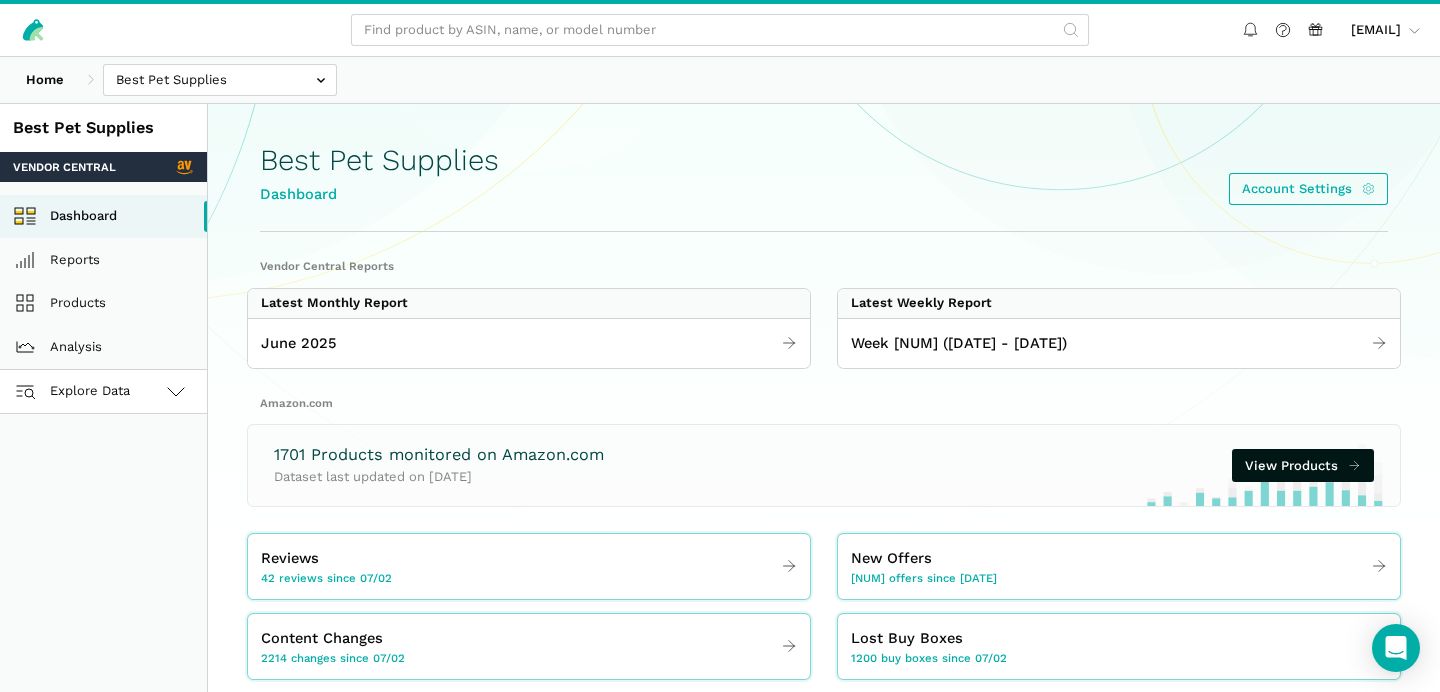 click at bounding box center (176, 391) 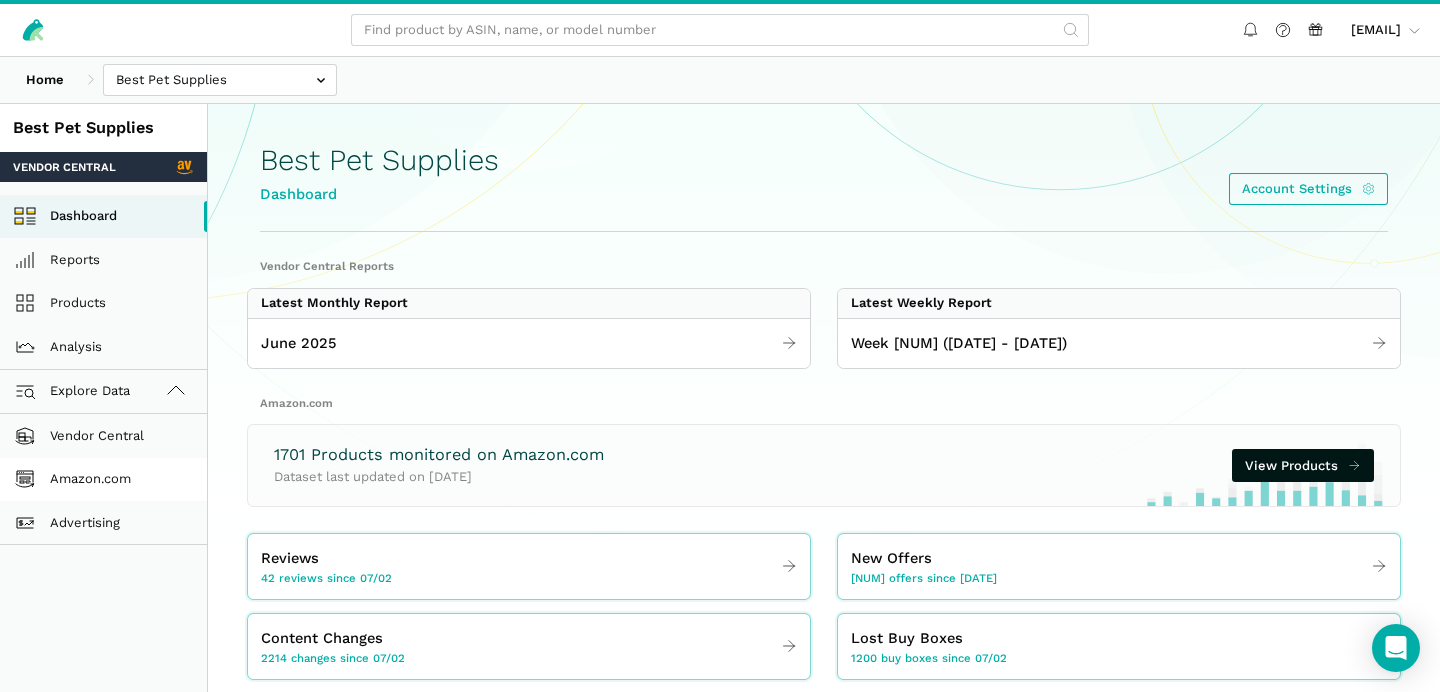 click on "Amazon.com" at bounding box center (103, 480) 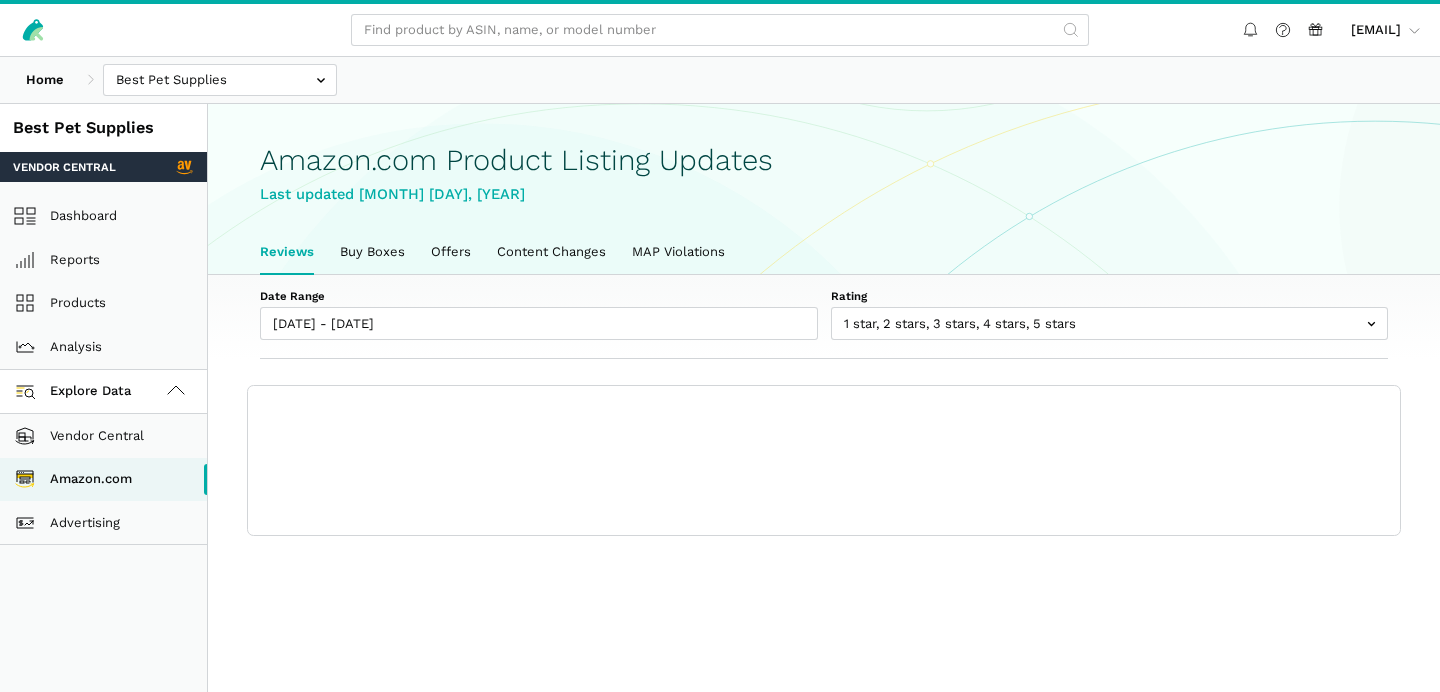 scroll, scrollTop: 0, scrollLeft: 0, axis: both 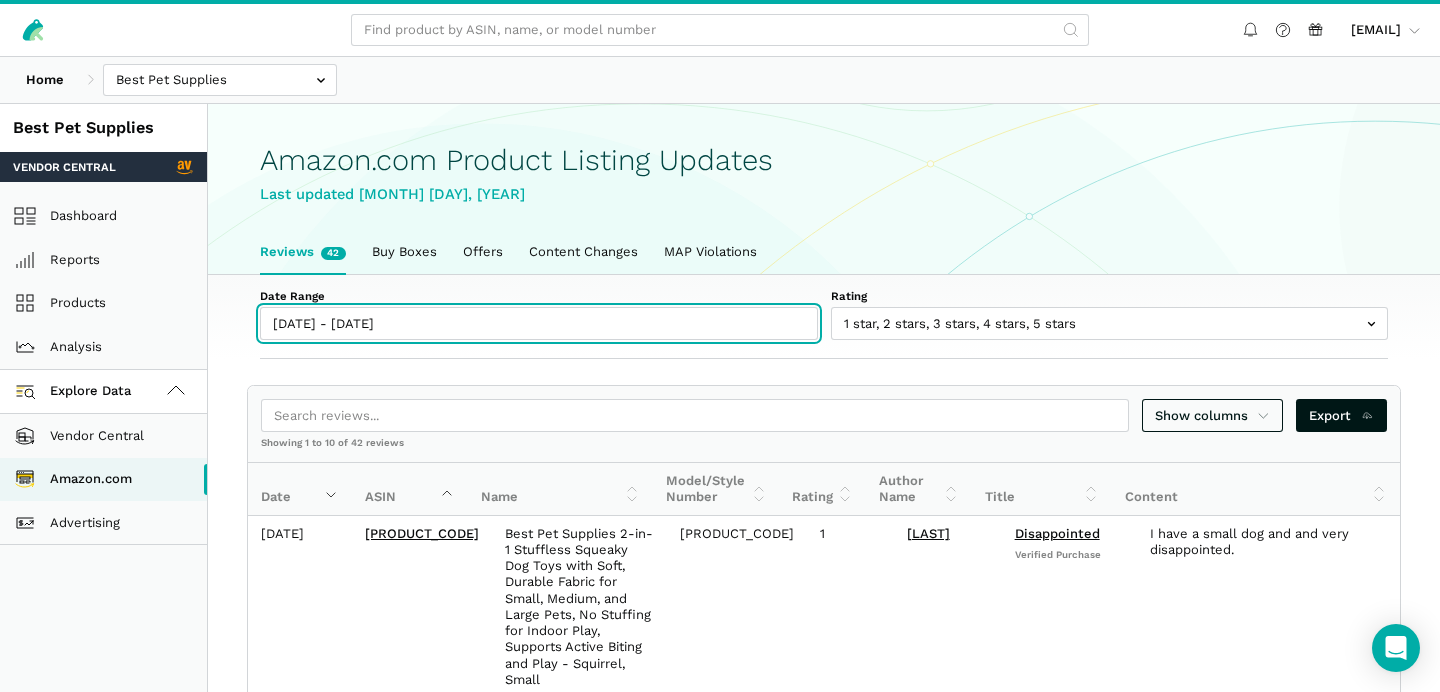 click on "[DATE] - [DATE]" at bounding box center [539, 323] 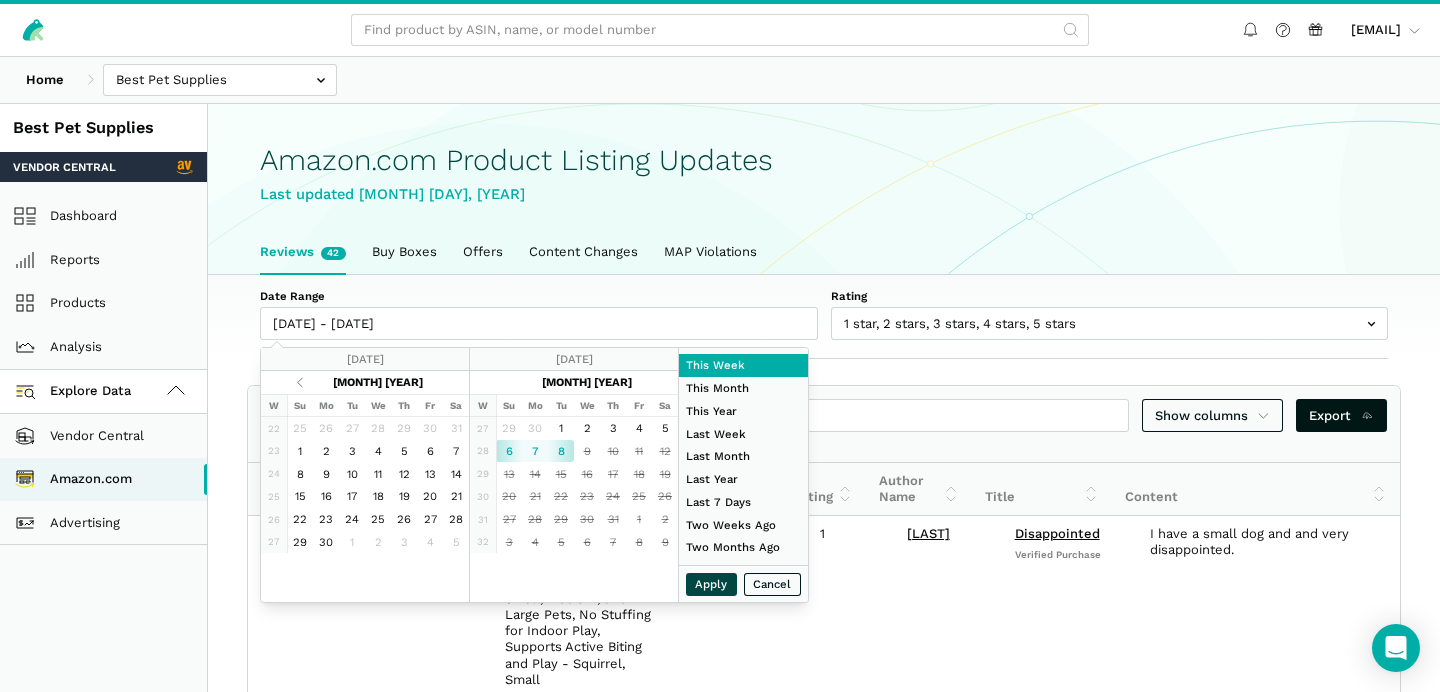 click on "Apply" at bounding box center (712, 584) 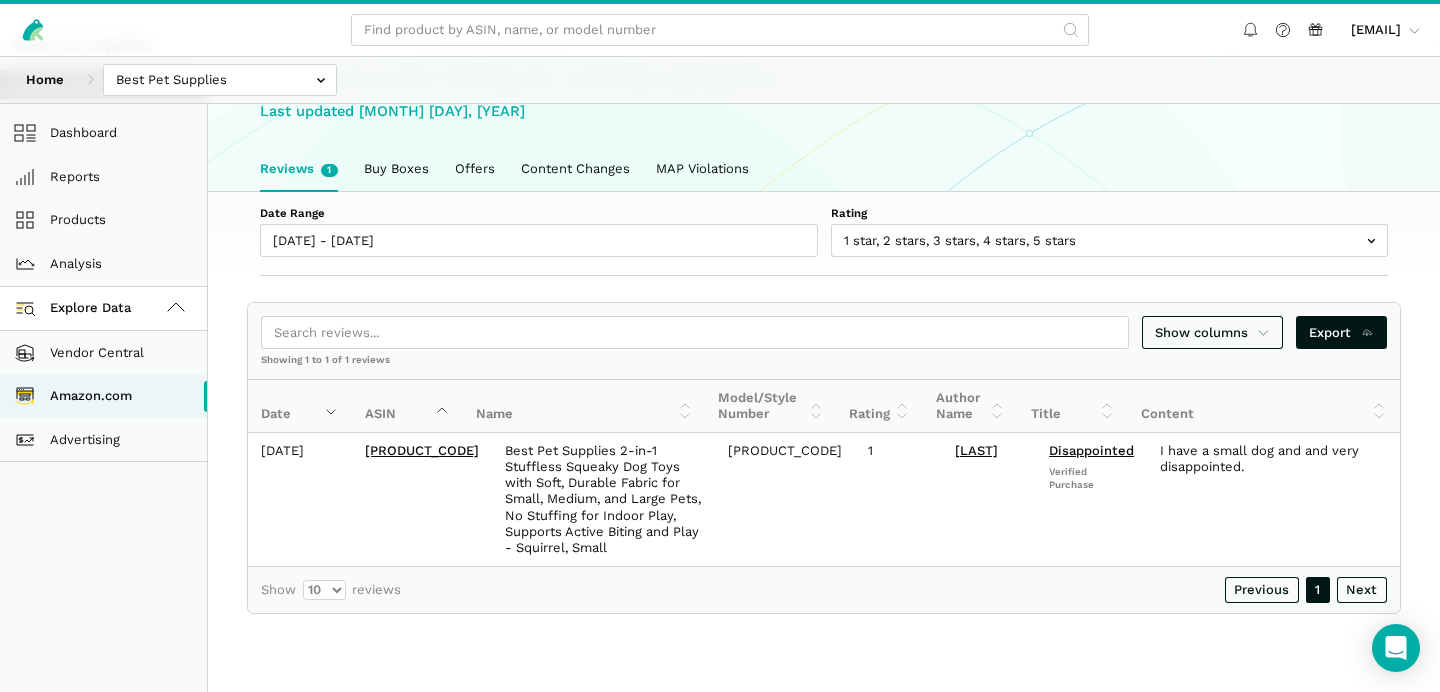 scroll, scrollTop: 80, scrollLeft: 0, axis: vertical 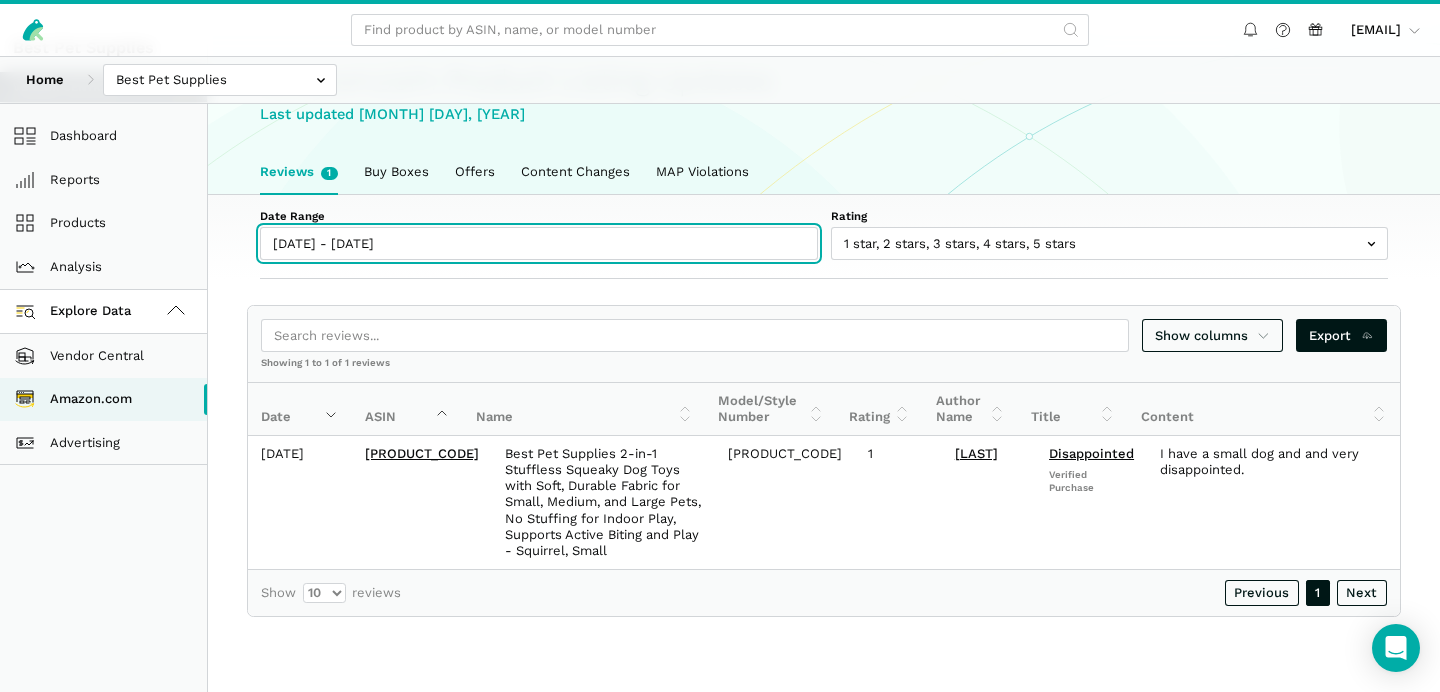 click on "[DATE] - [DATE]" at bounding box center (539, 243) 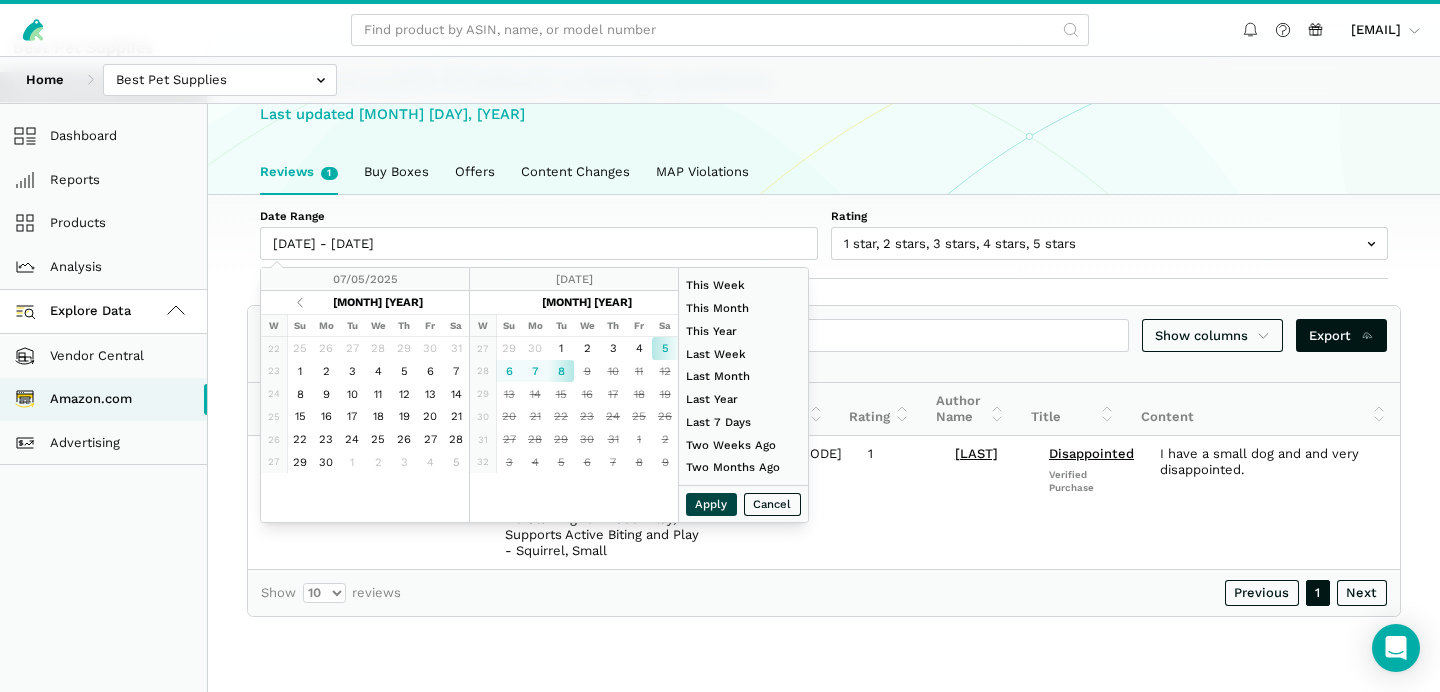 click on "Apply" at bounding box center [712, 504] 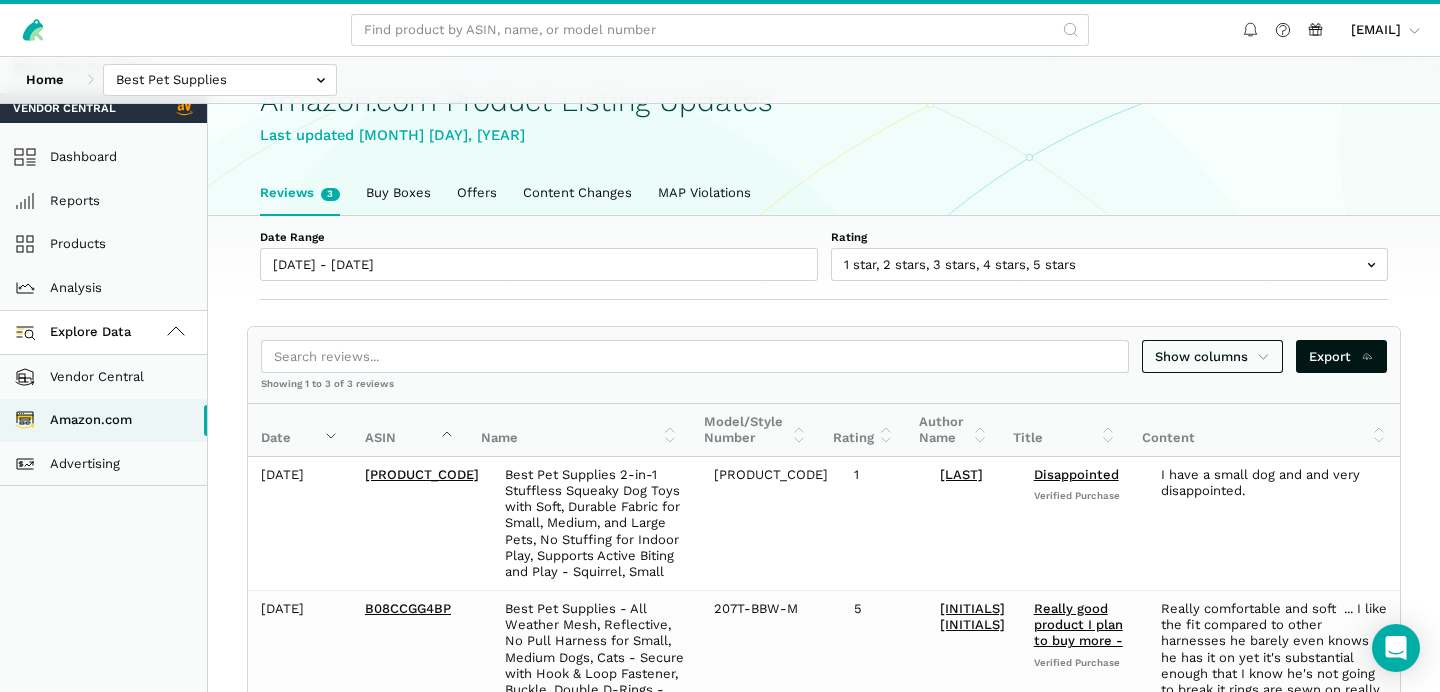 scroll, scrollTop: 0, scrollLeft: 0, axis: both 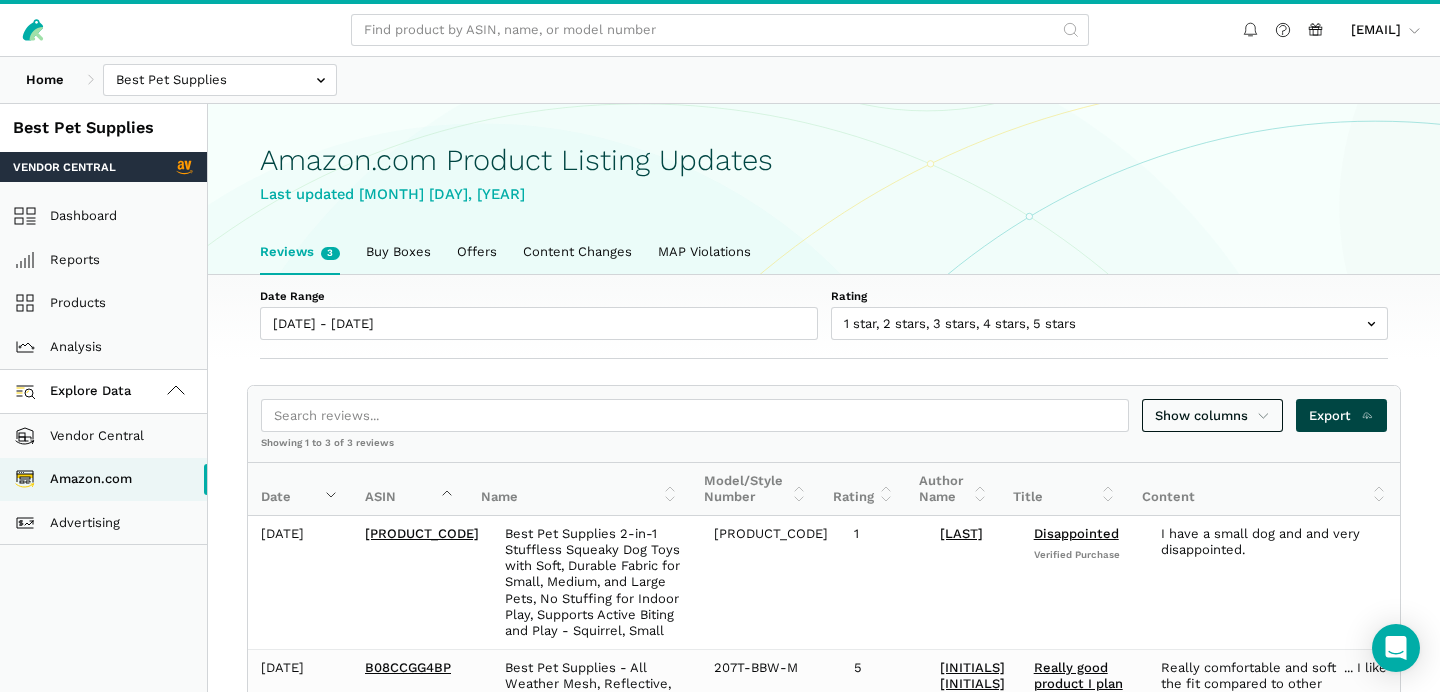 click on "Export" at bounding box center [1213, 416] 